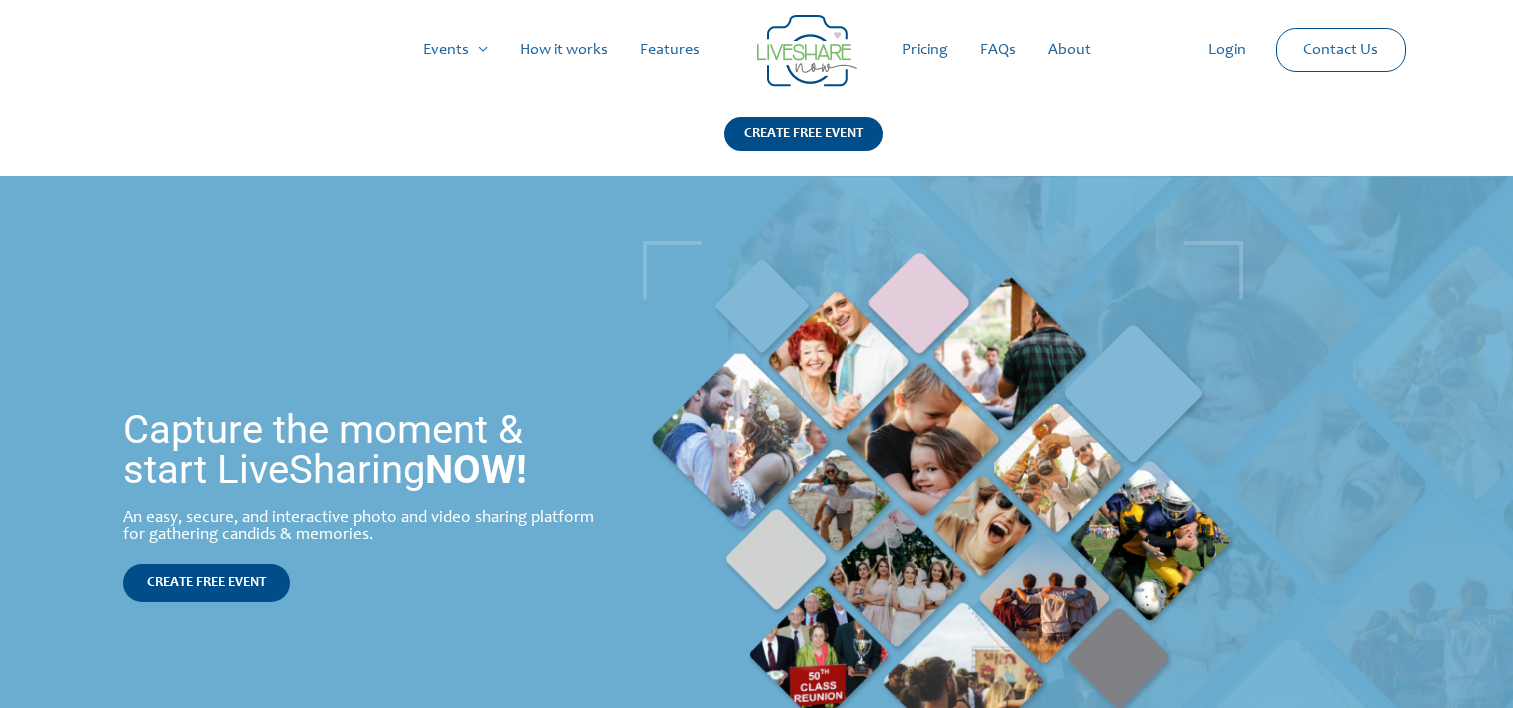 scroll, scrollTop: 0, scrollLeft: 0, axis: both 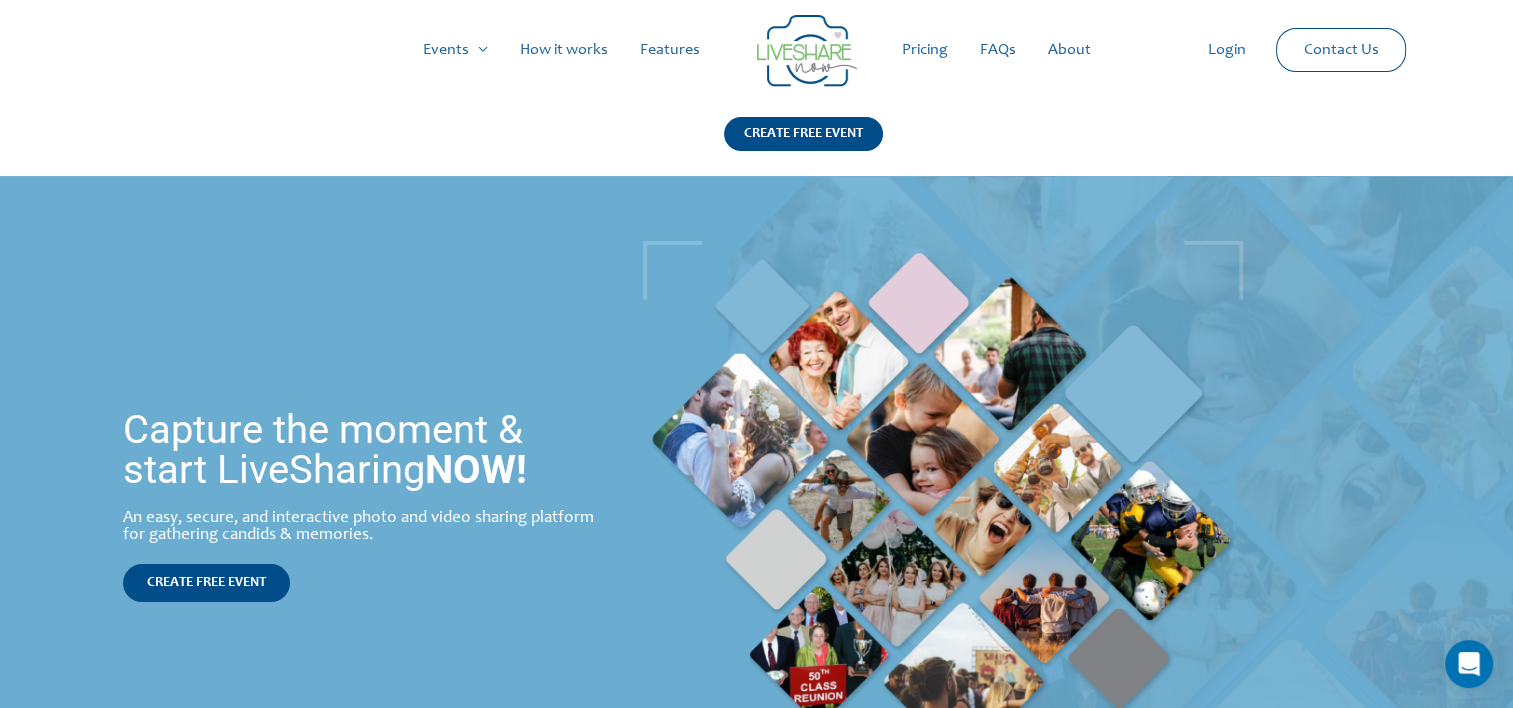 click on "Pricing" at bounding box center (925, 50) 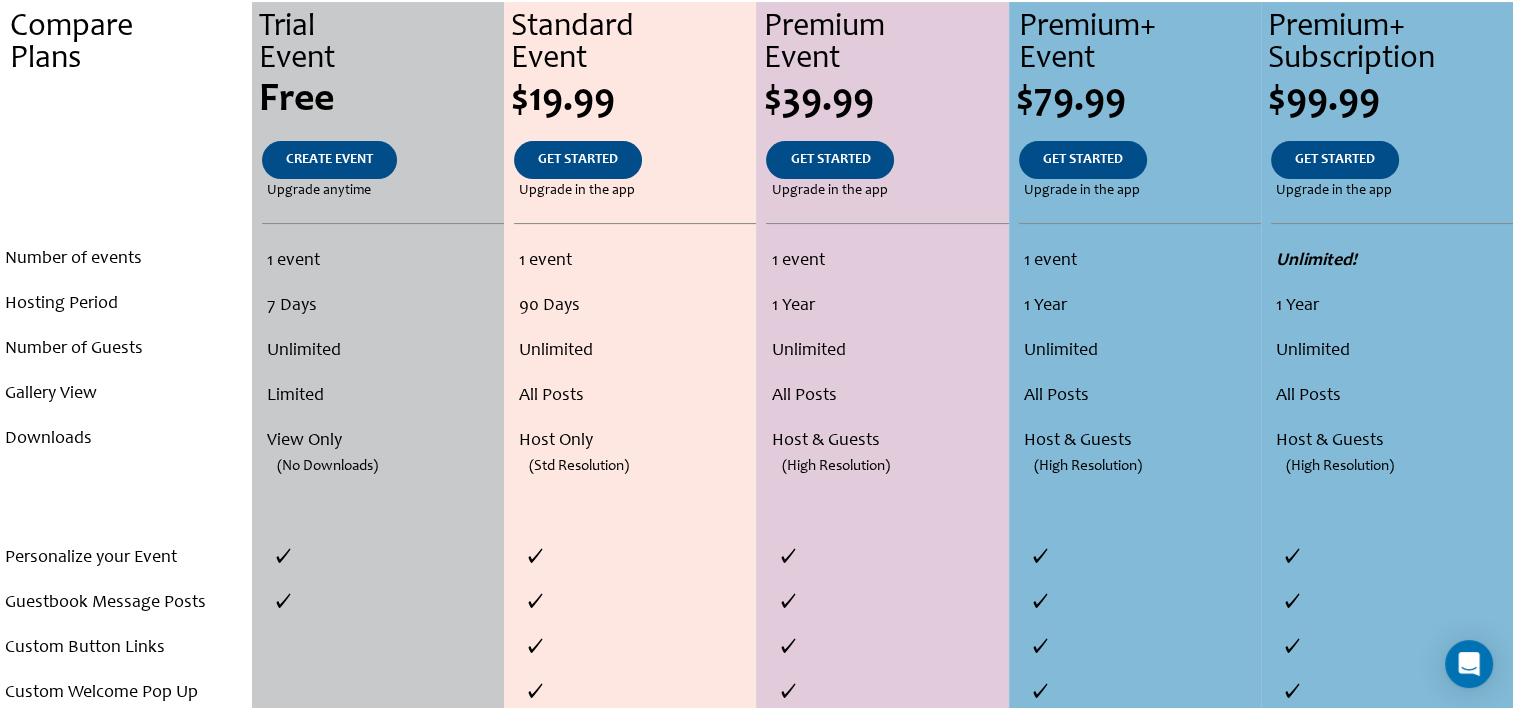 scroll, scrollTop: 478, scrollLeft: 0, axis: vertical 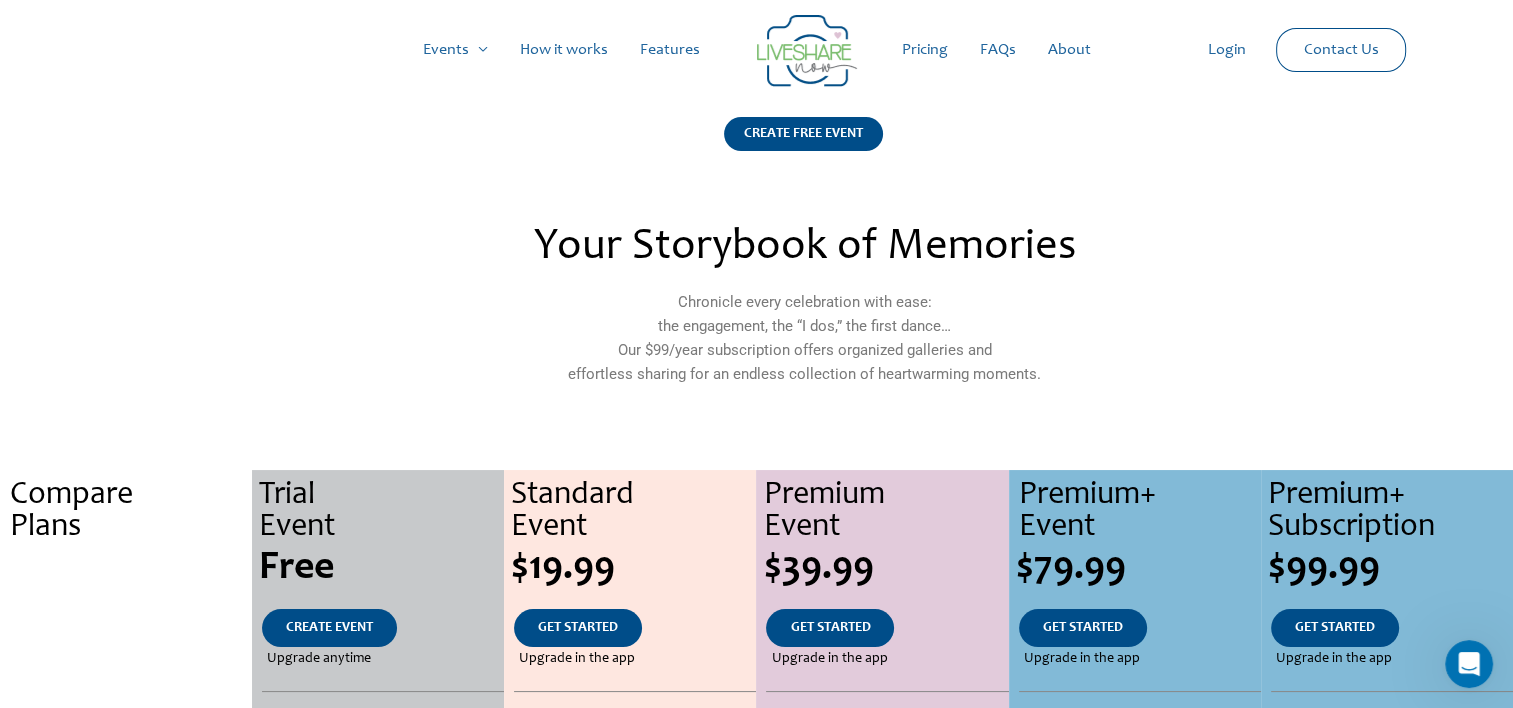 click on "How it works" at bounding box center [564, 50] 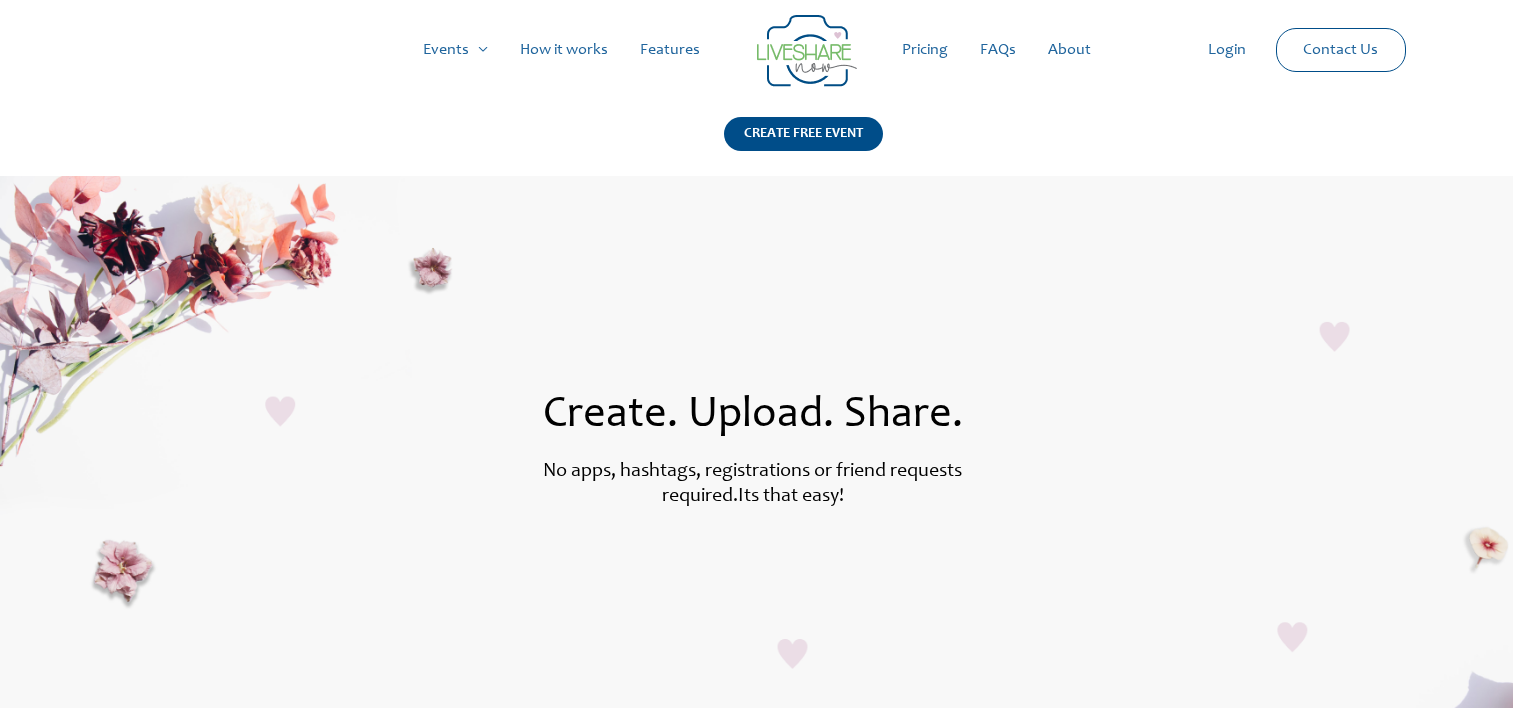 scroll, scrollTop: 0, scrollLeft: 0, axis: both 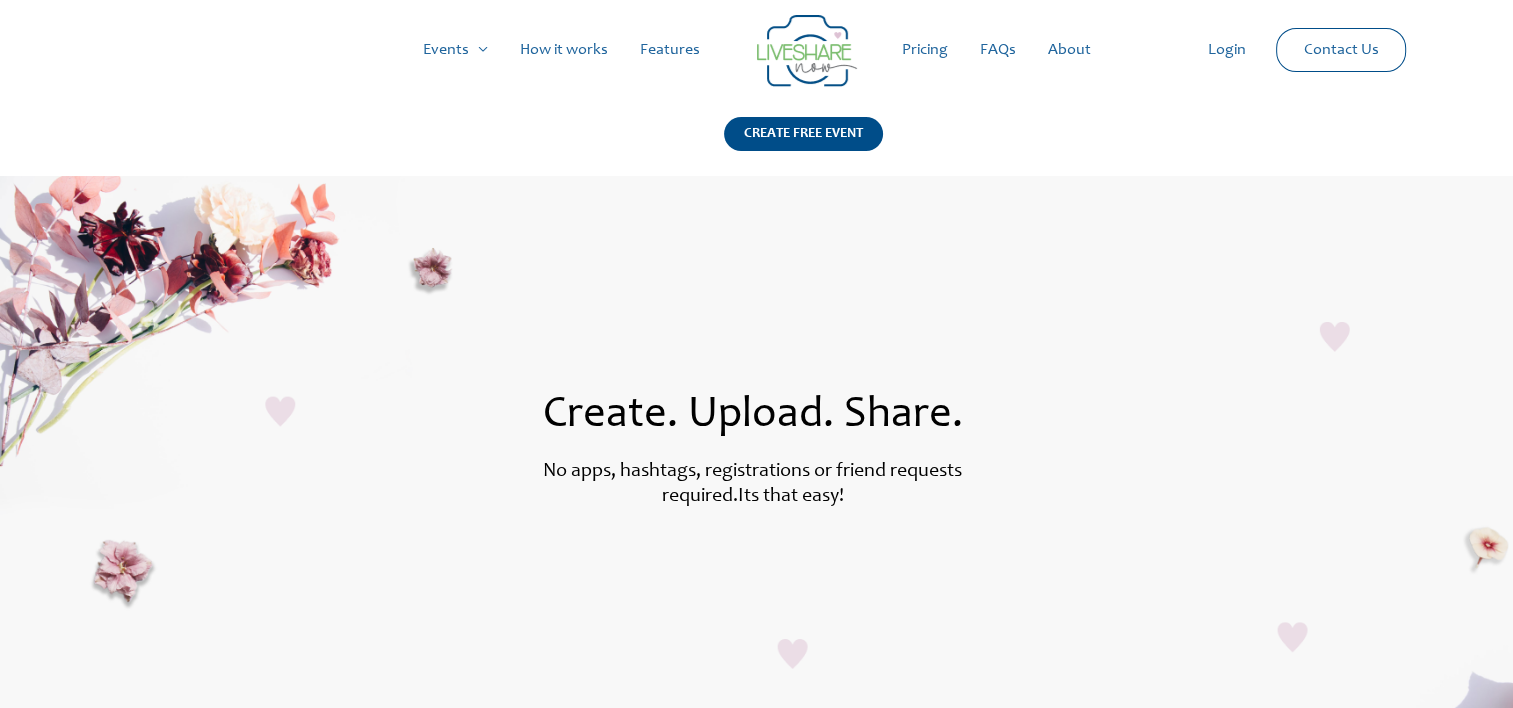 click on "Features" at bounding box center [670, 50] 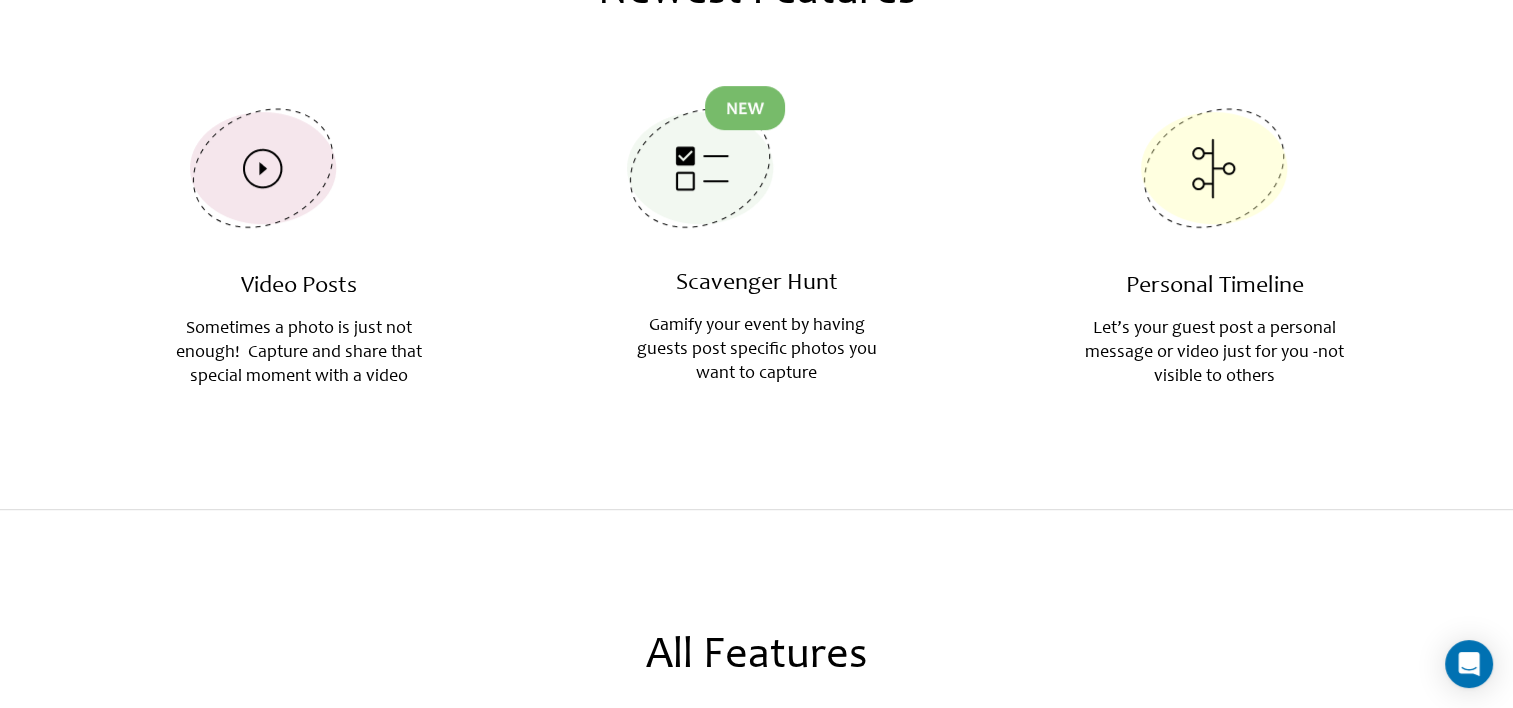scroll, scrollTop: 959, scrollLeft: 0, axis: vertical 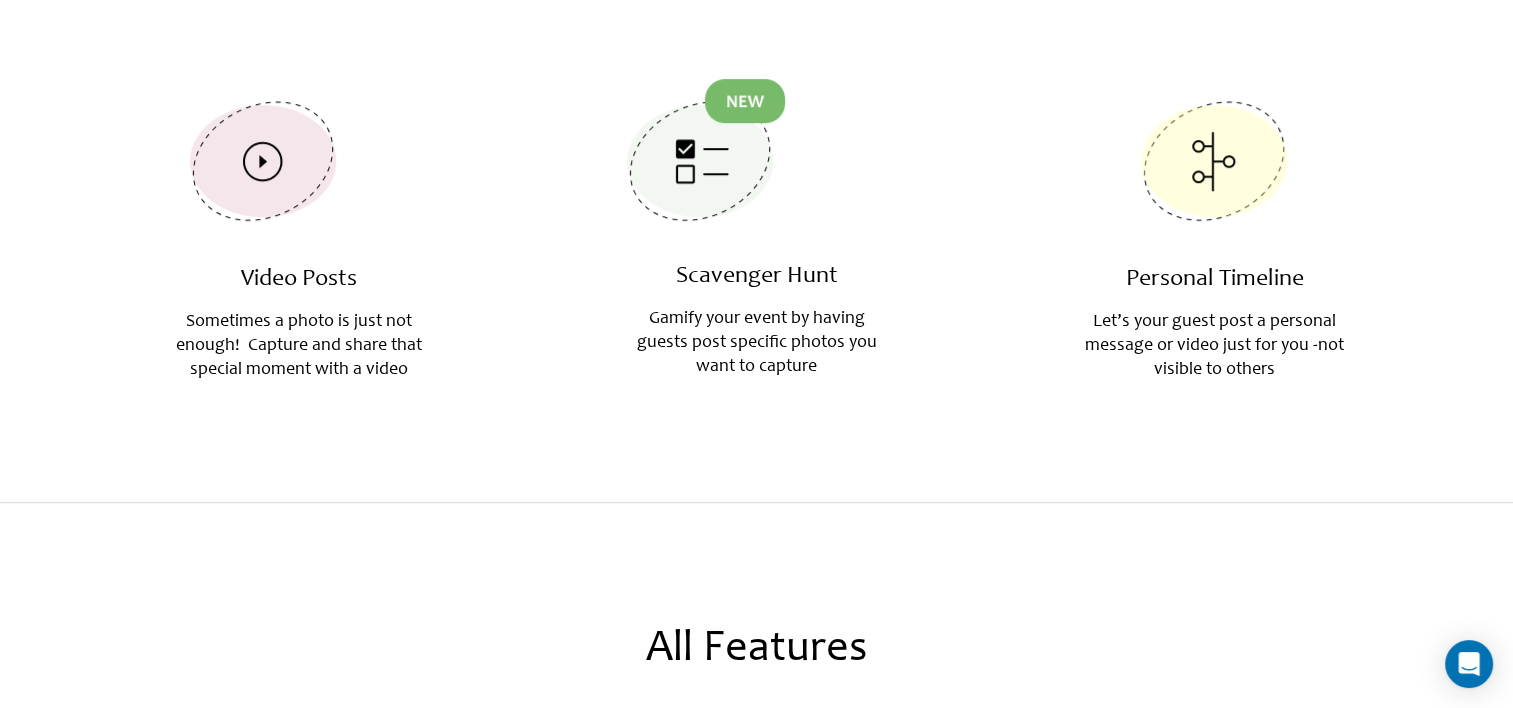 click at bounding box center (706, 150) 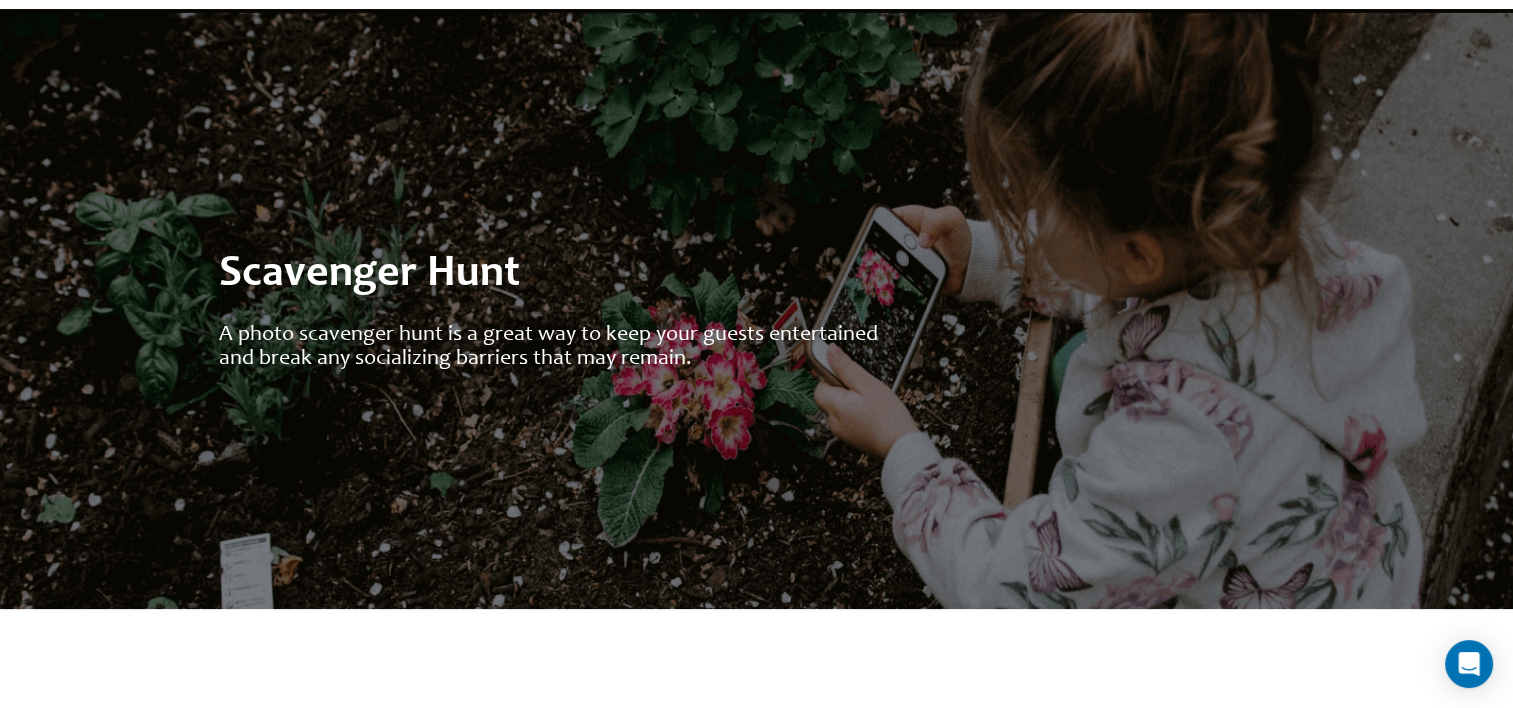 scroll, scrollTop: 0, scrollLeft: 0, axis: both 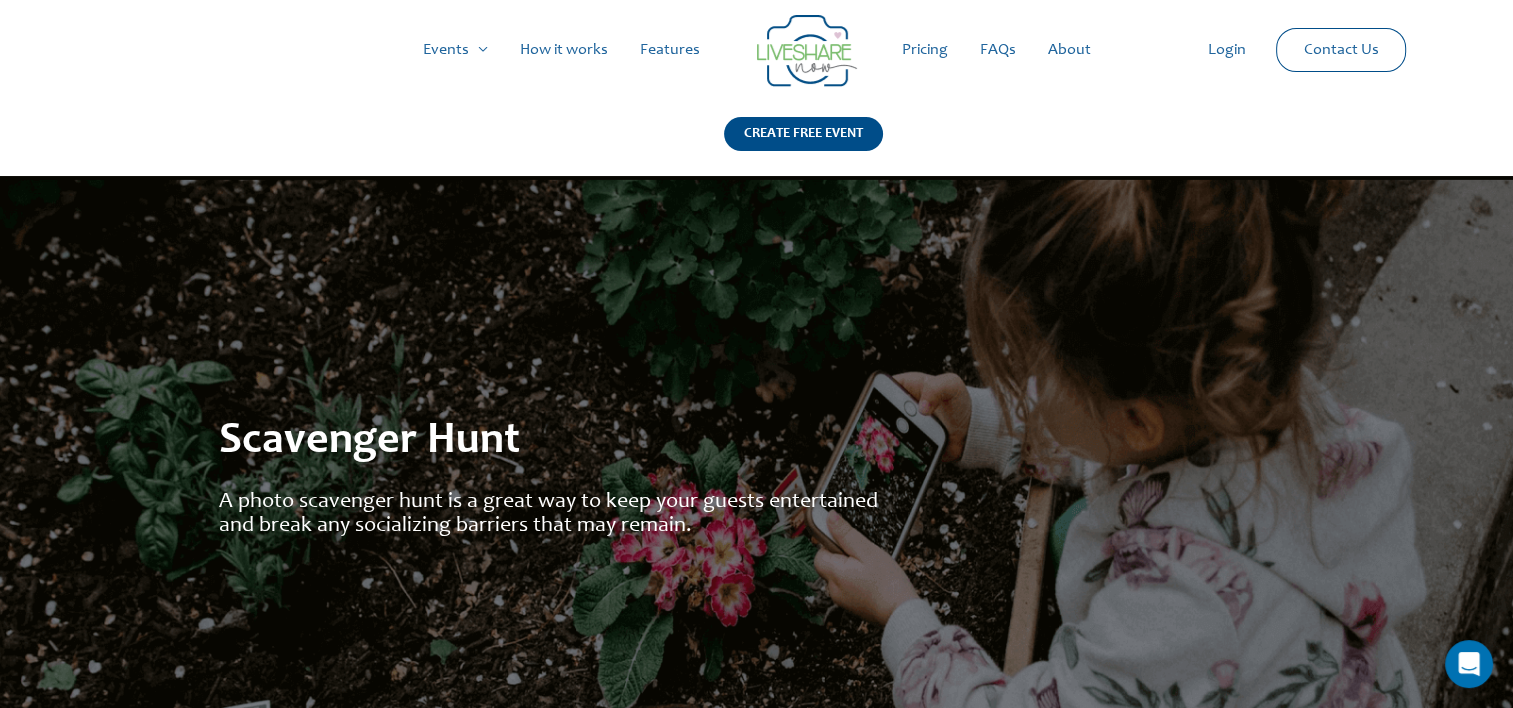 click on "How it works" at bounding box center [564, 50] 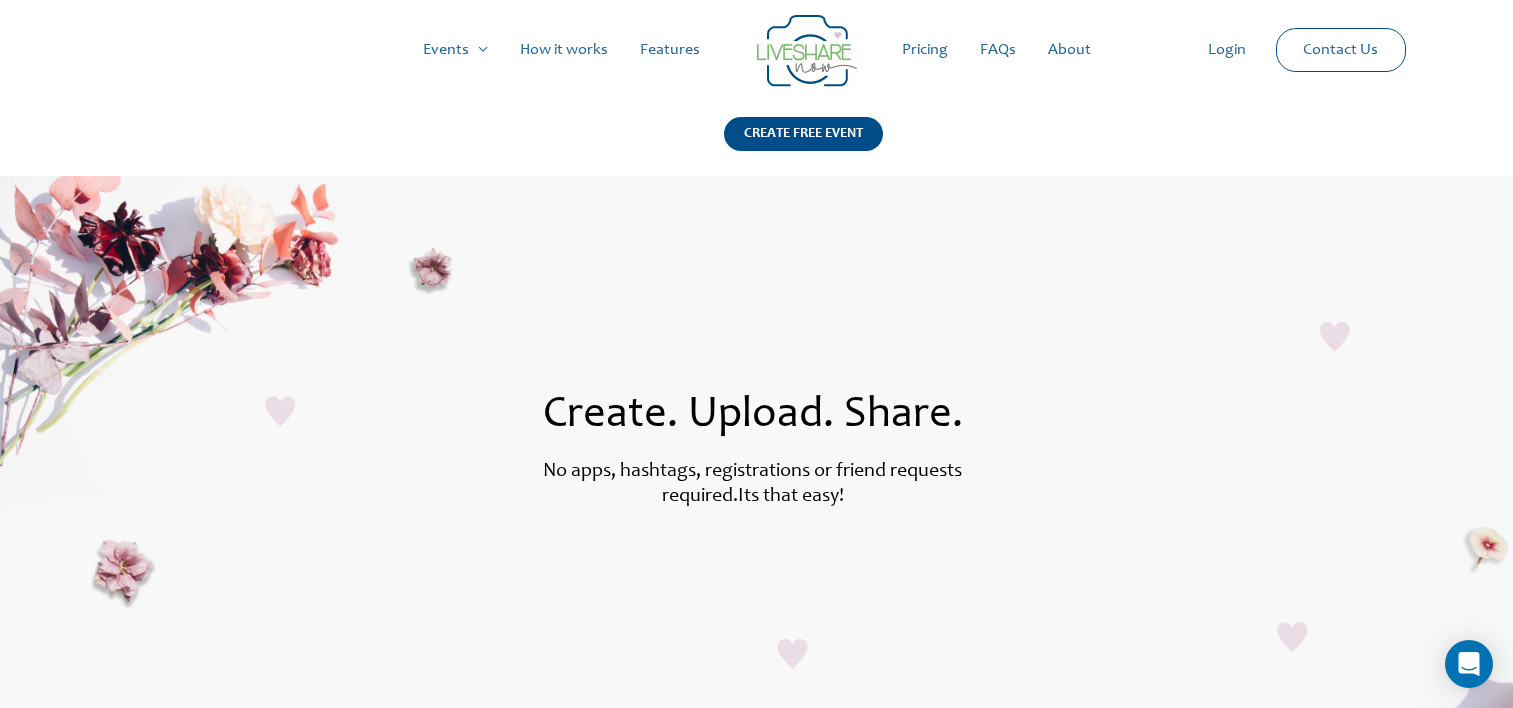 scroll, scrollTop: 0, scrollLeft: 0, axis: both 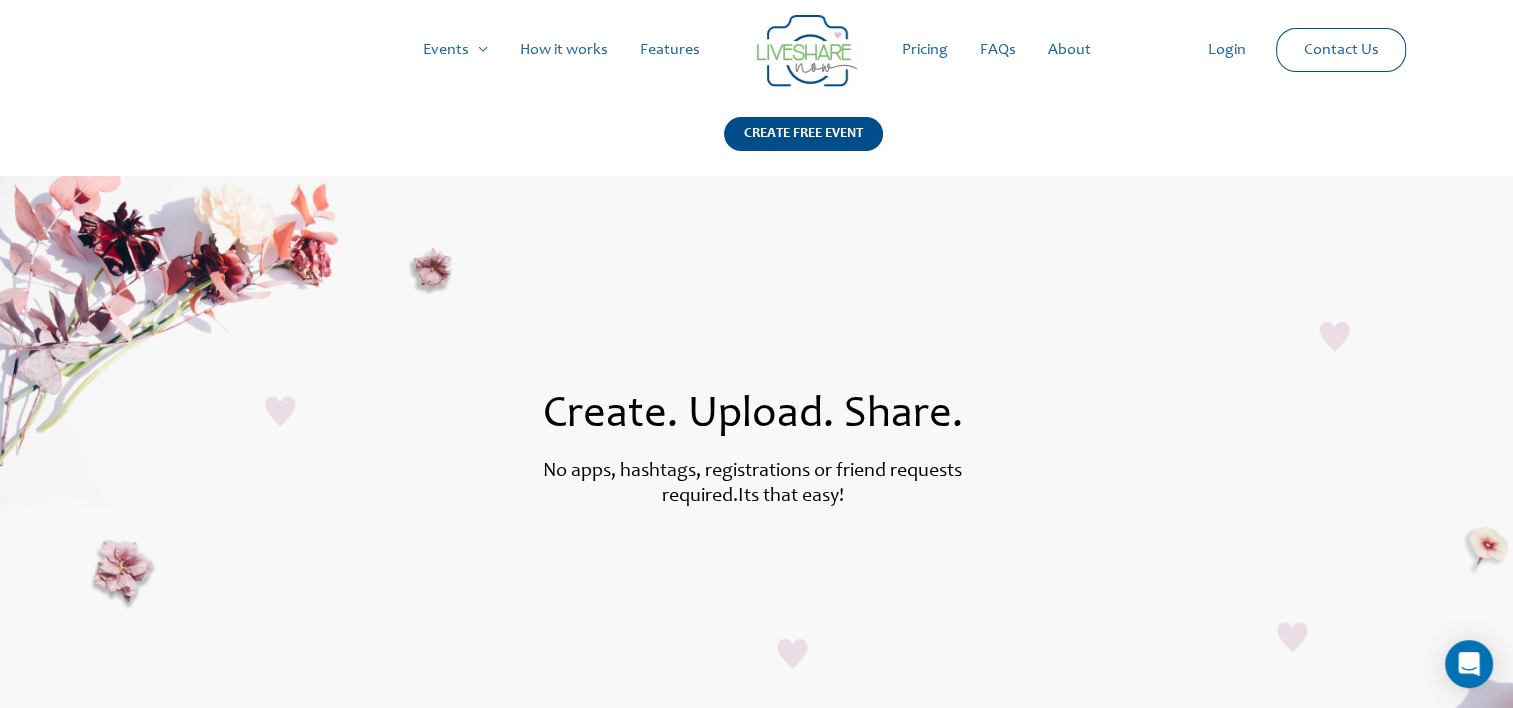 click on "Features" at bounding box center [670, 50] 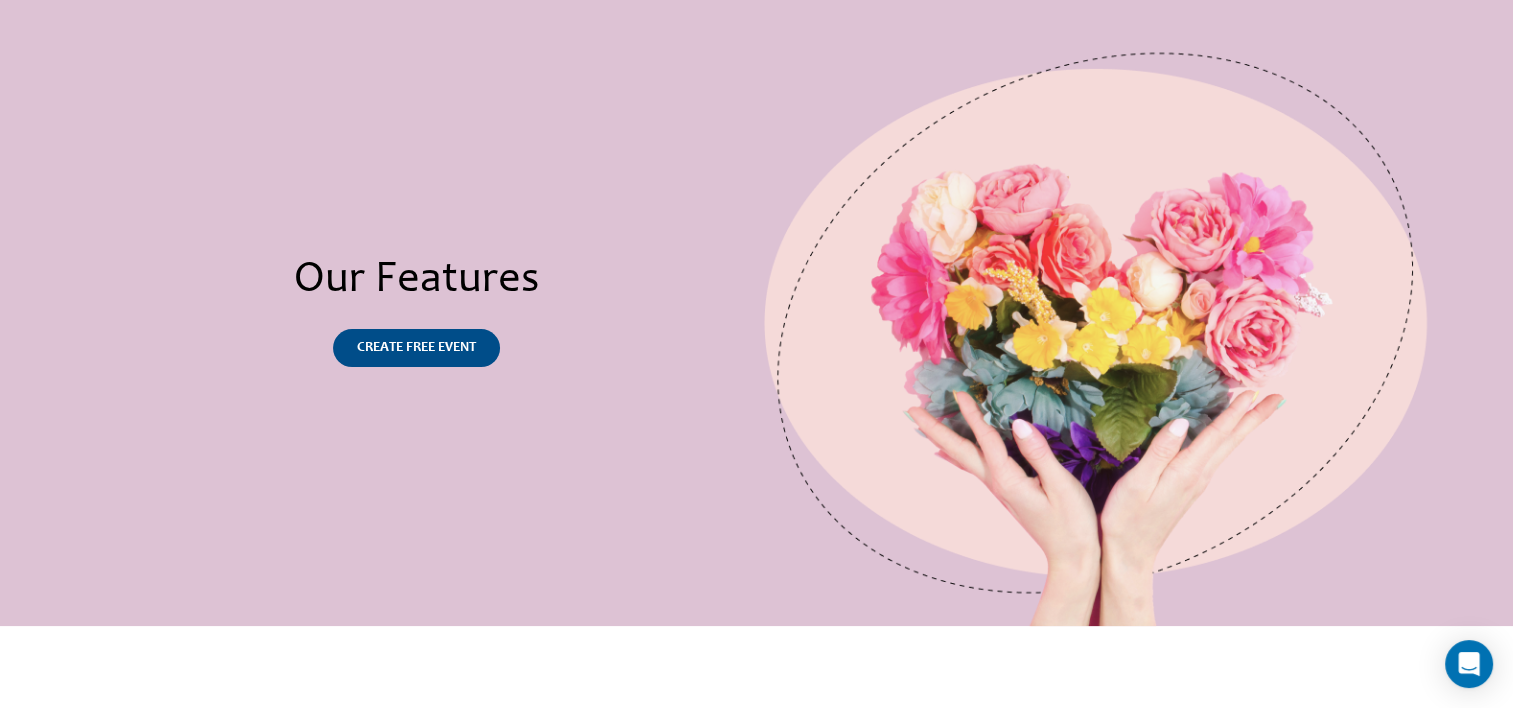 scroll, scrollTop: 0, scrollLeft: 0, axis: both 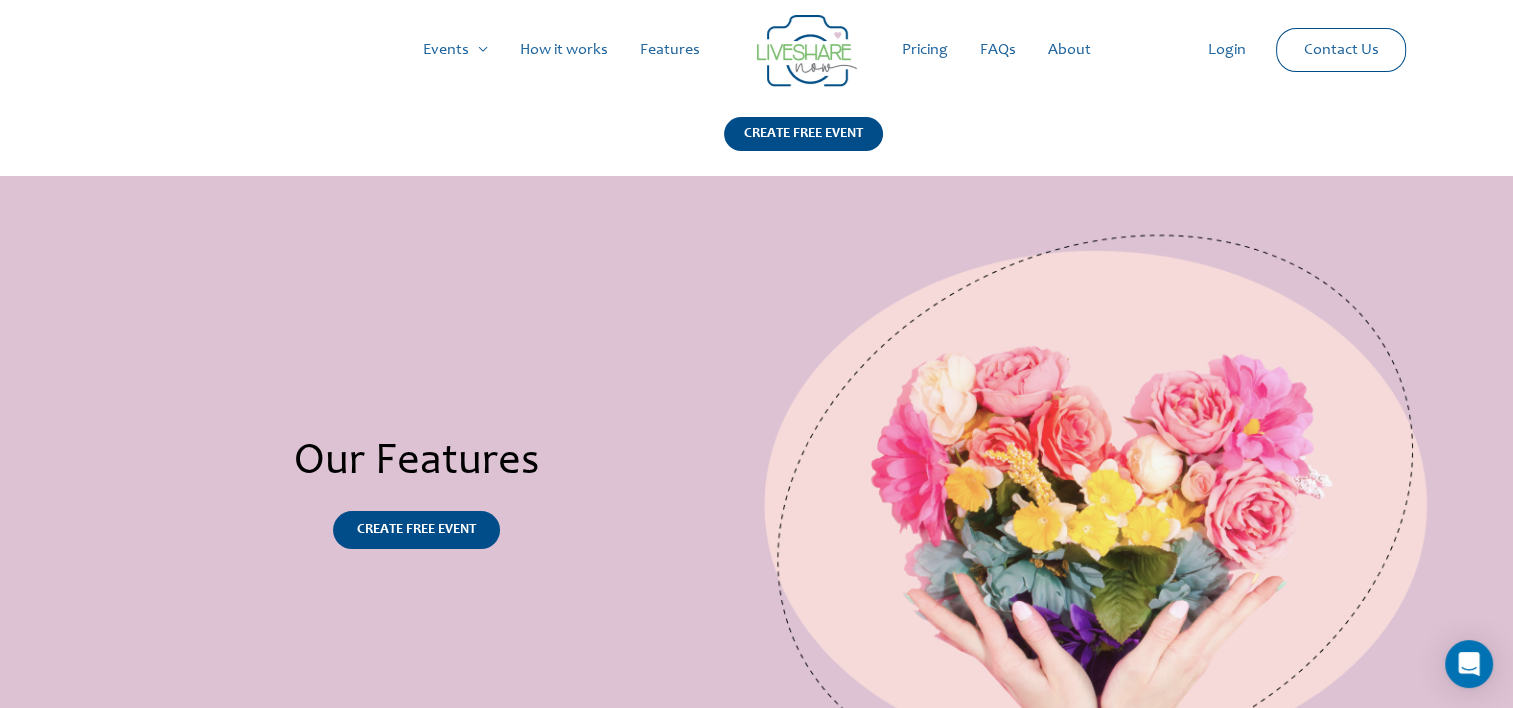click on "Pricing" at bounding box center (925, 50) 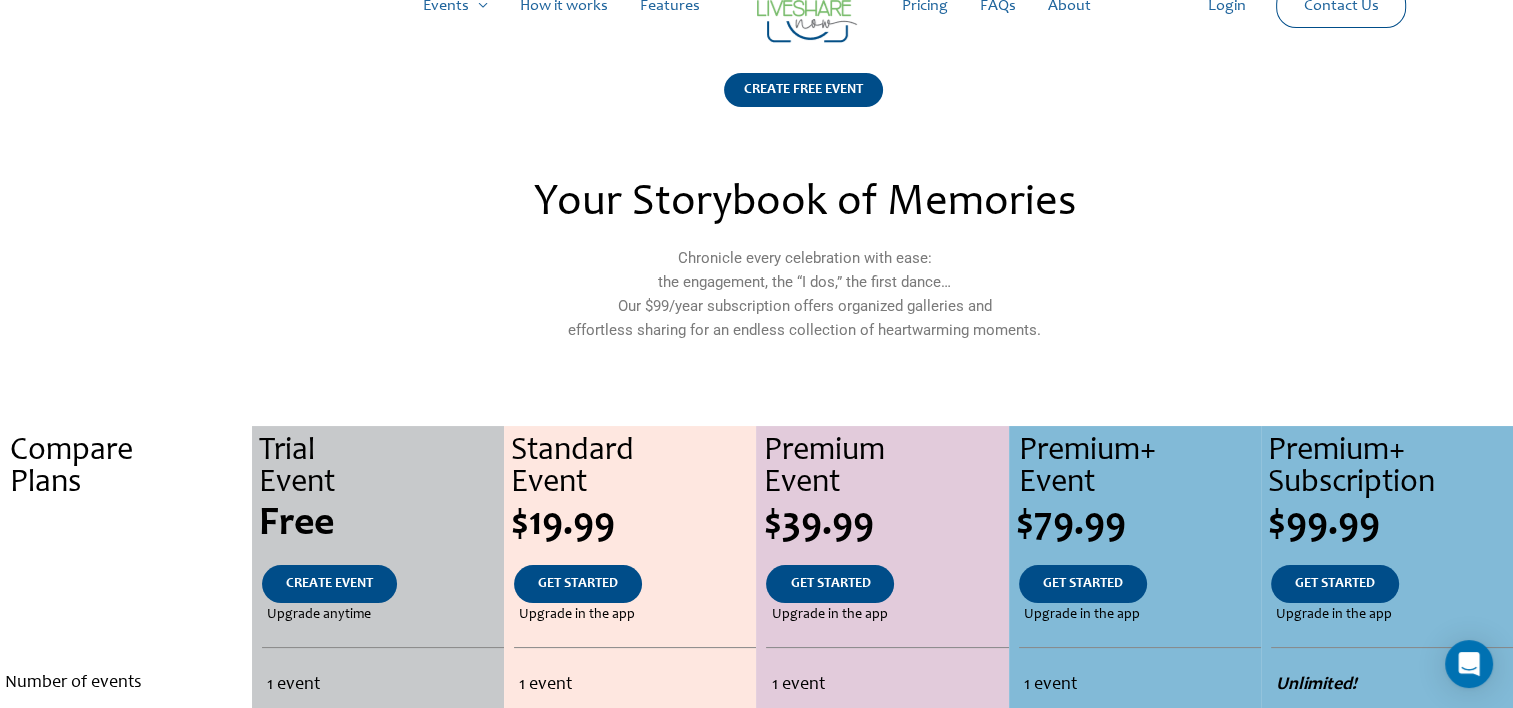 scroll, scrollTop: 42, scrollLeft: 0, axis: vertical 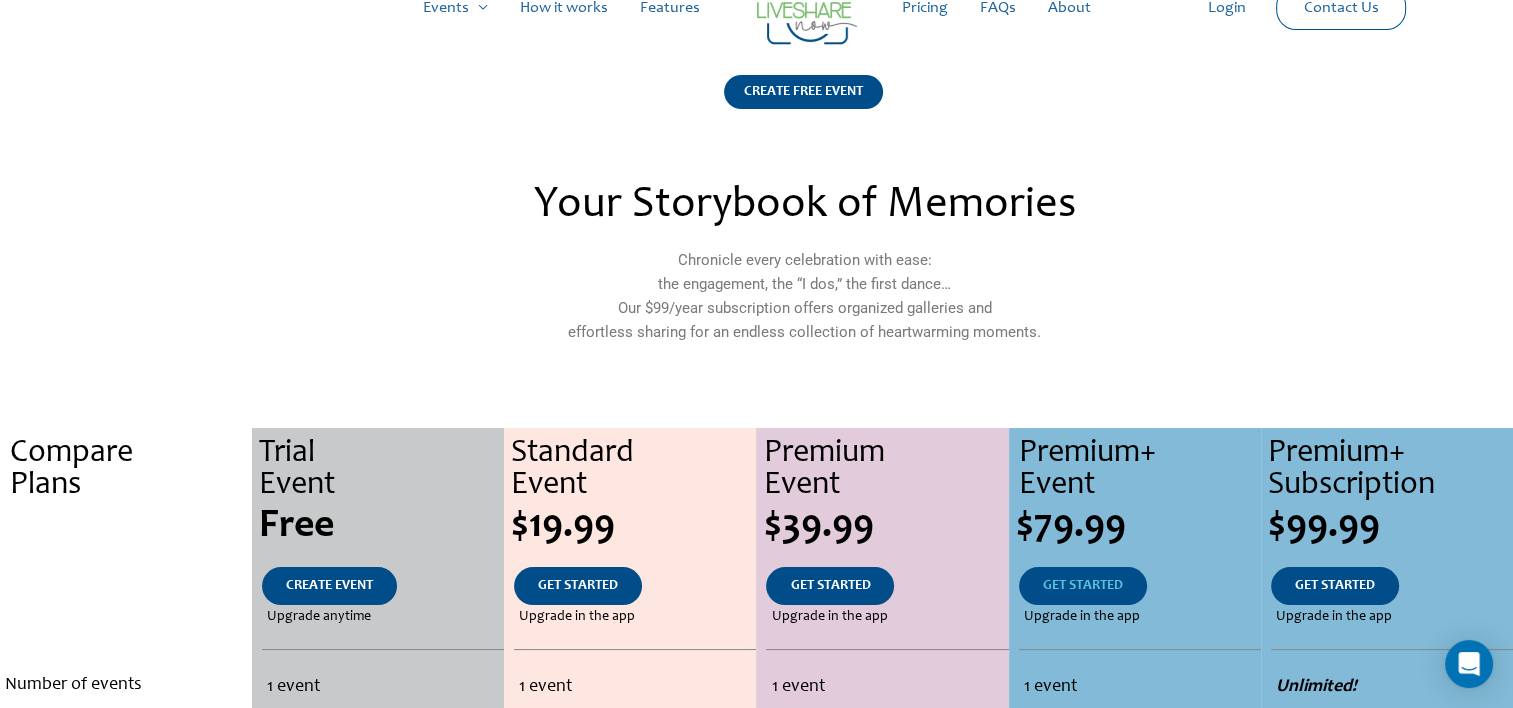 click on "GET STARTED" at bounding box center [1083, 586] 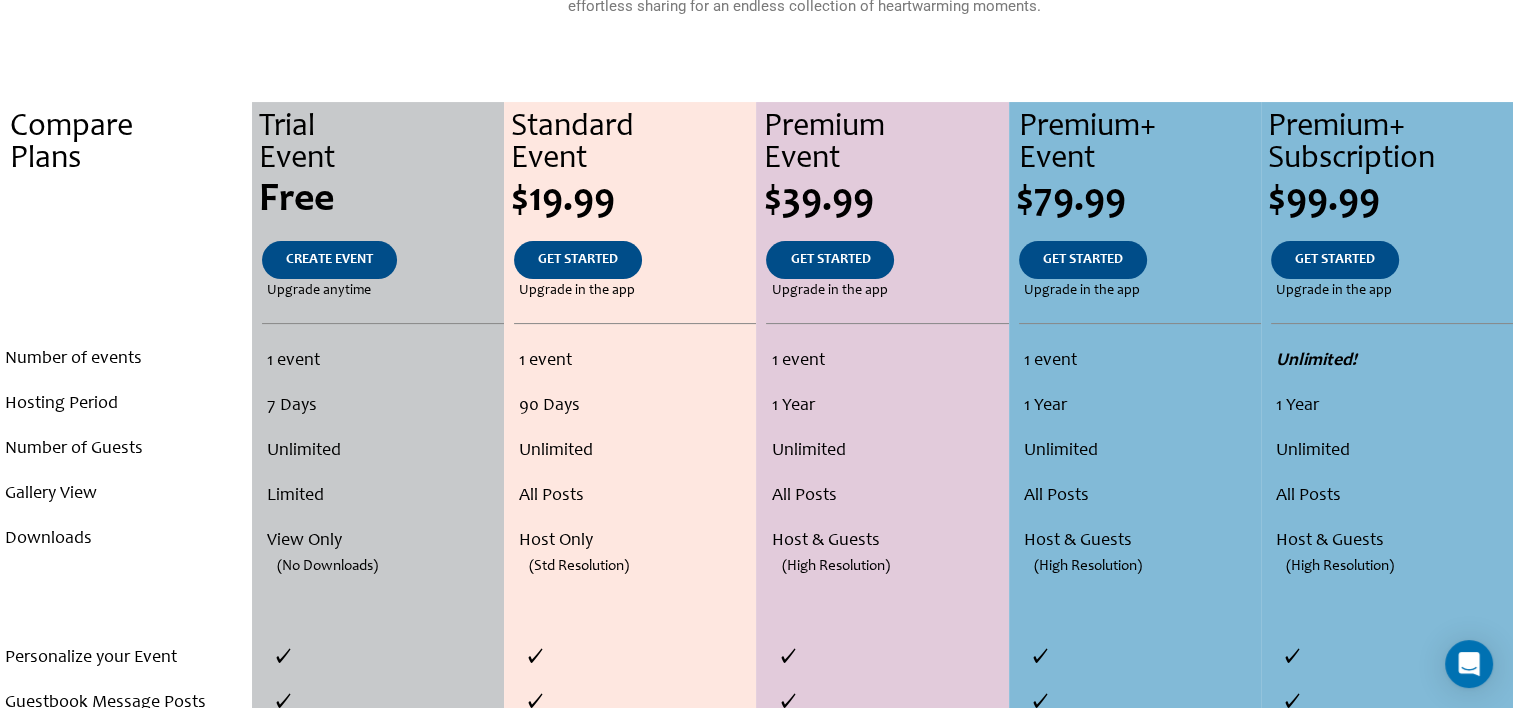 scroll, scrollTop: 0, scrollLeft: 0, axis: both 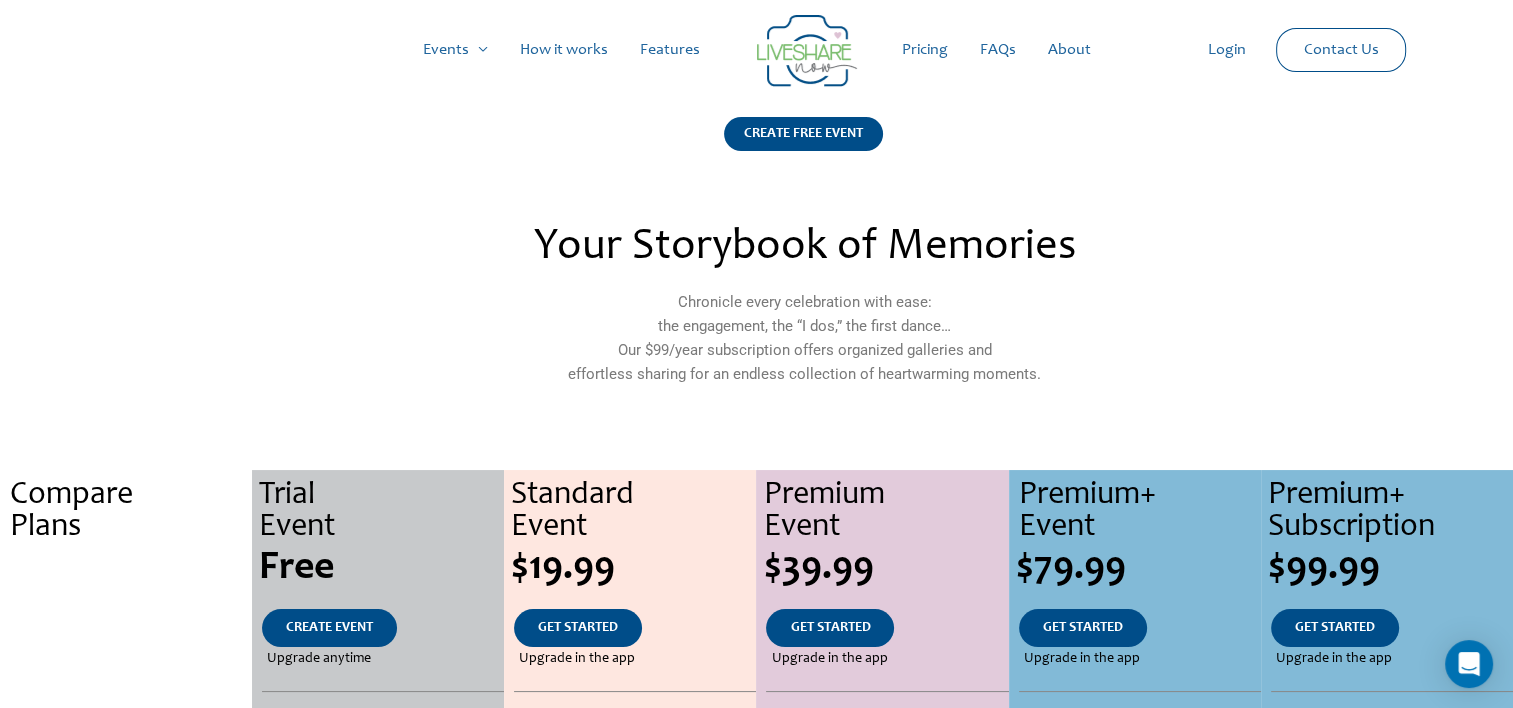 click on "Features" at bounding box center (670, 50) 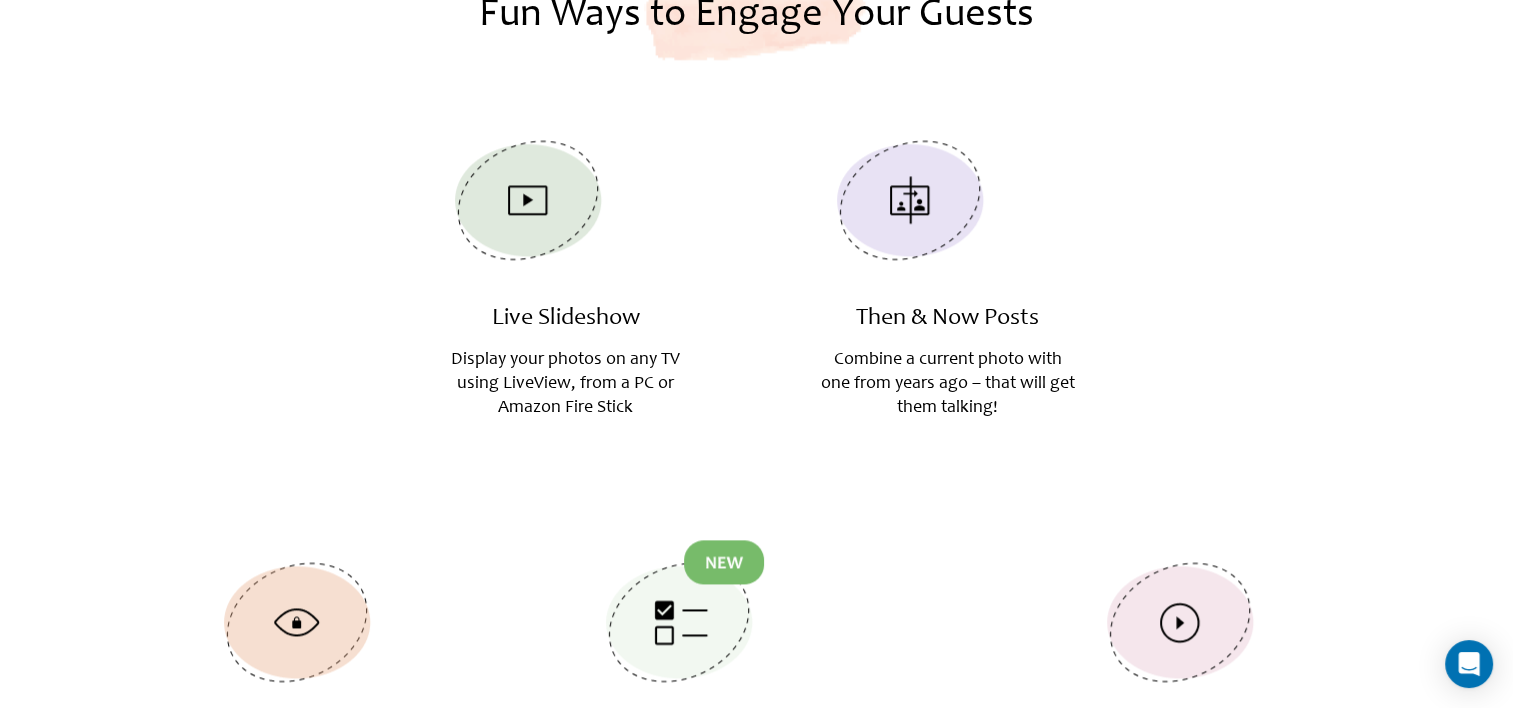scroll, scrollTop: 2332, scrollLeft: 0, axis: vertical 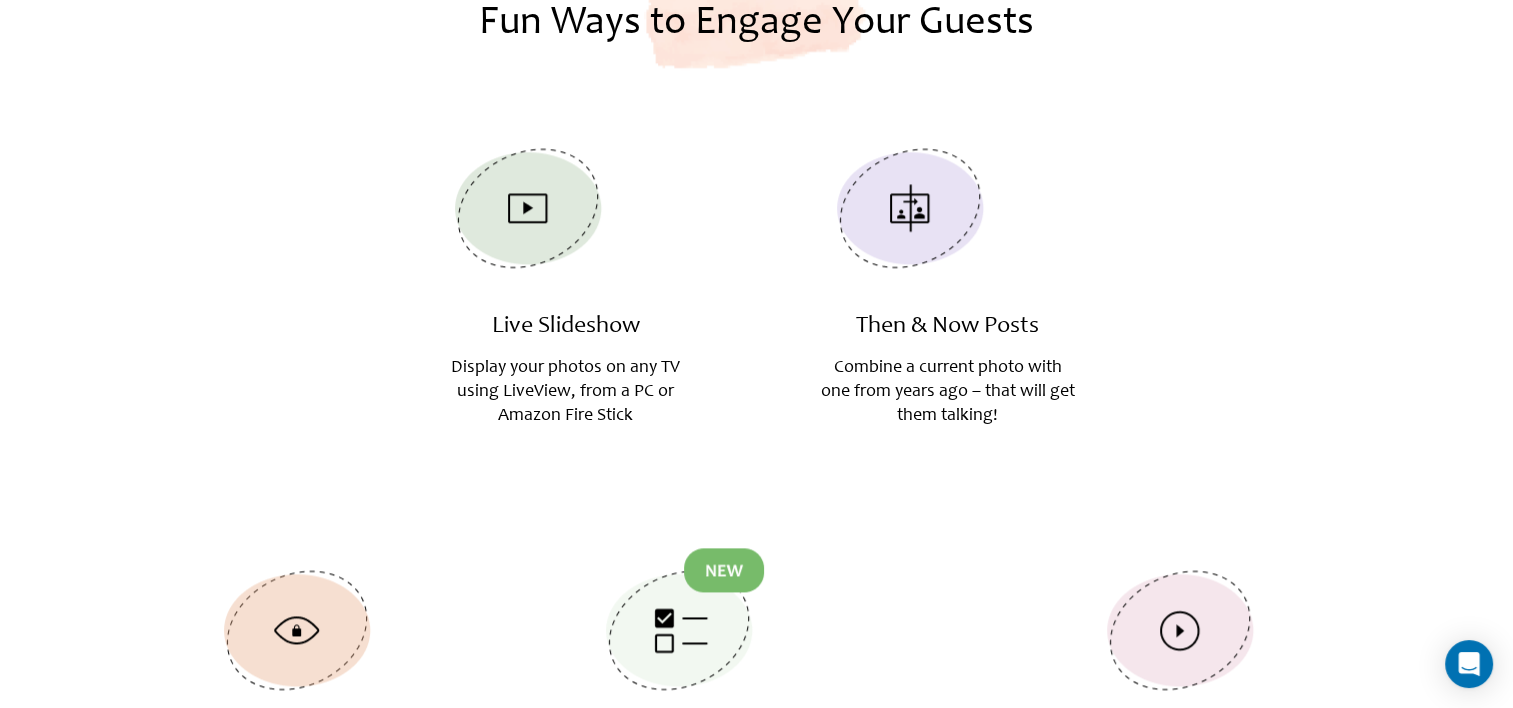 click at bounding box center (910, 208) 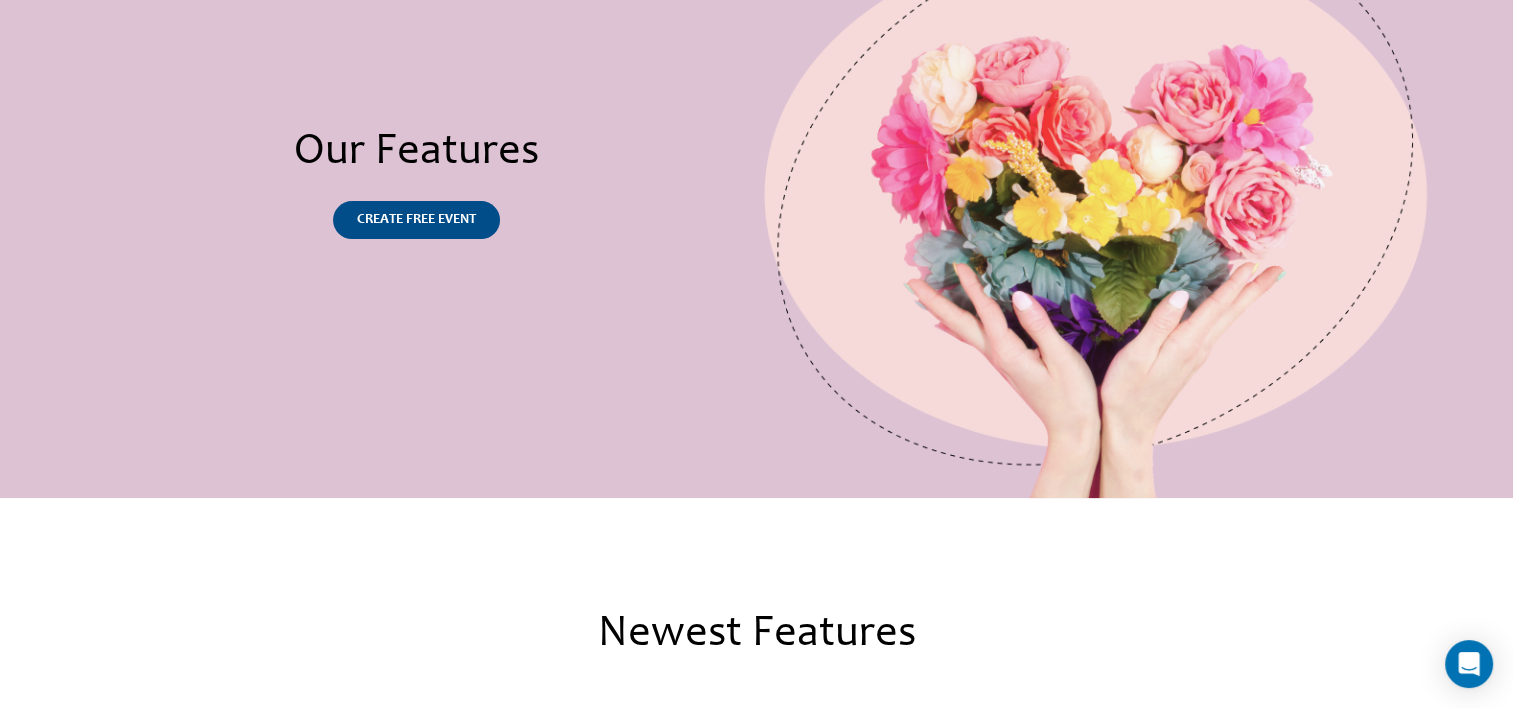 scroll, scrollTop: 0, scrollLeft: 0, axis: both 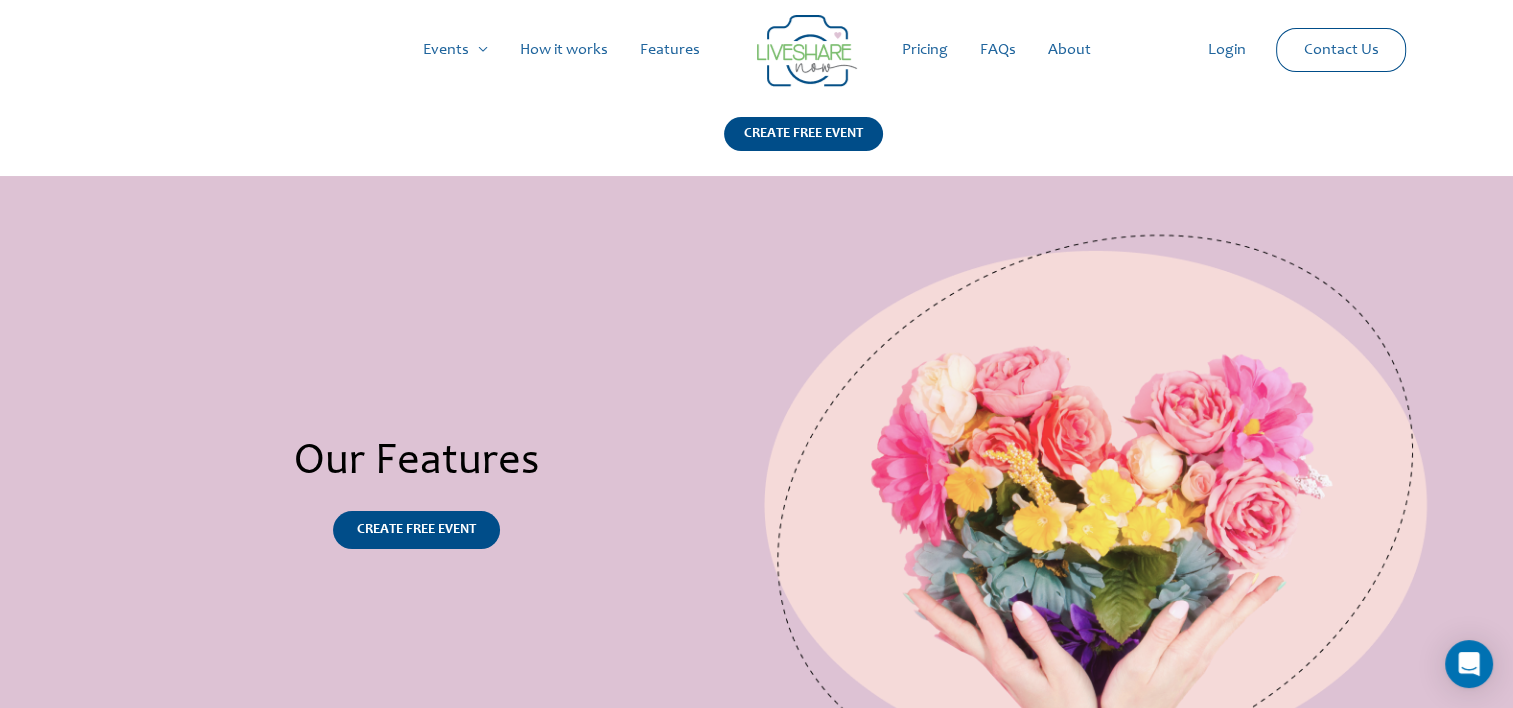 click on "Pricing" at bounding box center [925, 50] 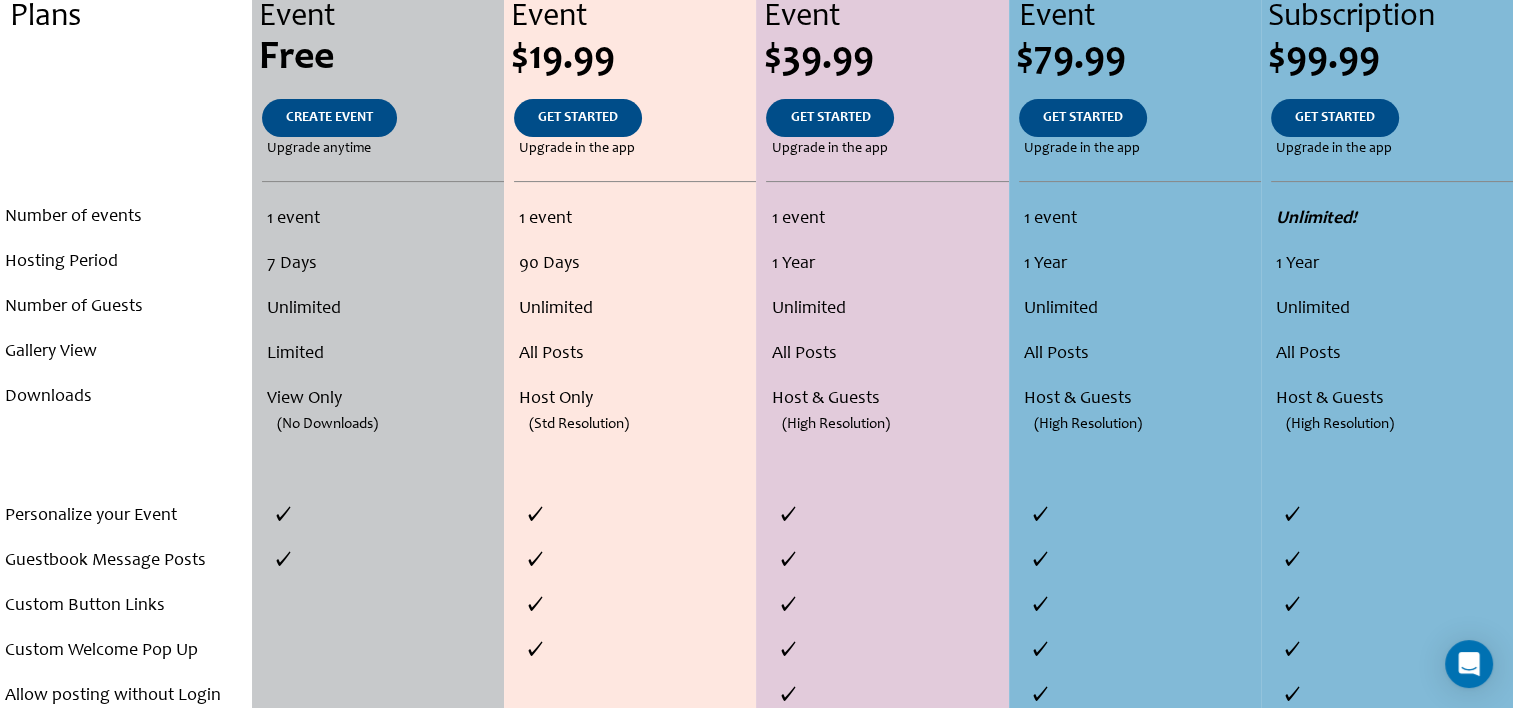 scroll, scrollTop: 508, scrollLeft: 0, axis: vertical 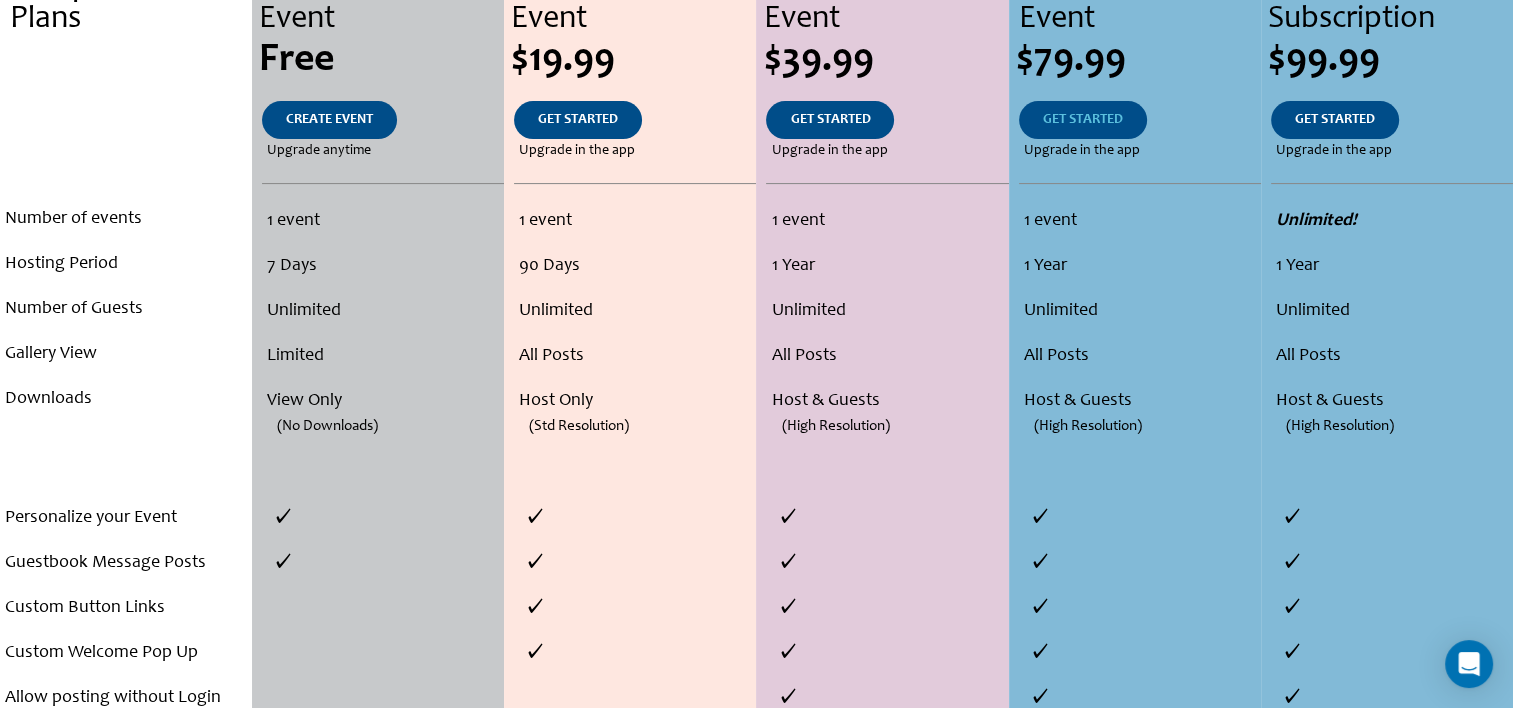 click on "GET STARTED" at bounding box center (1083, 120) 